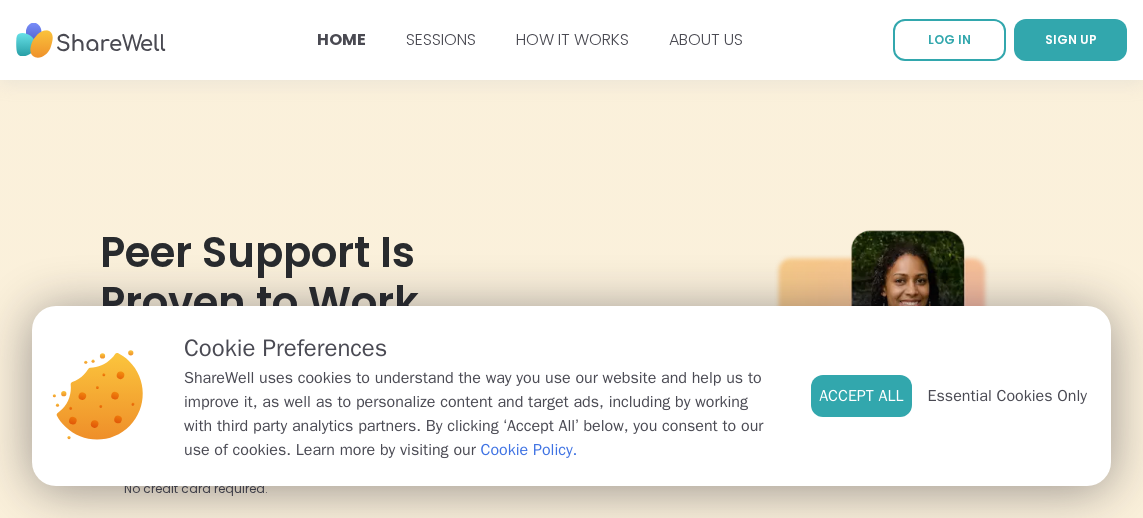 scroll, scrollTop: 0, scrollLeft: 0, axis: both 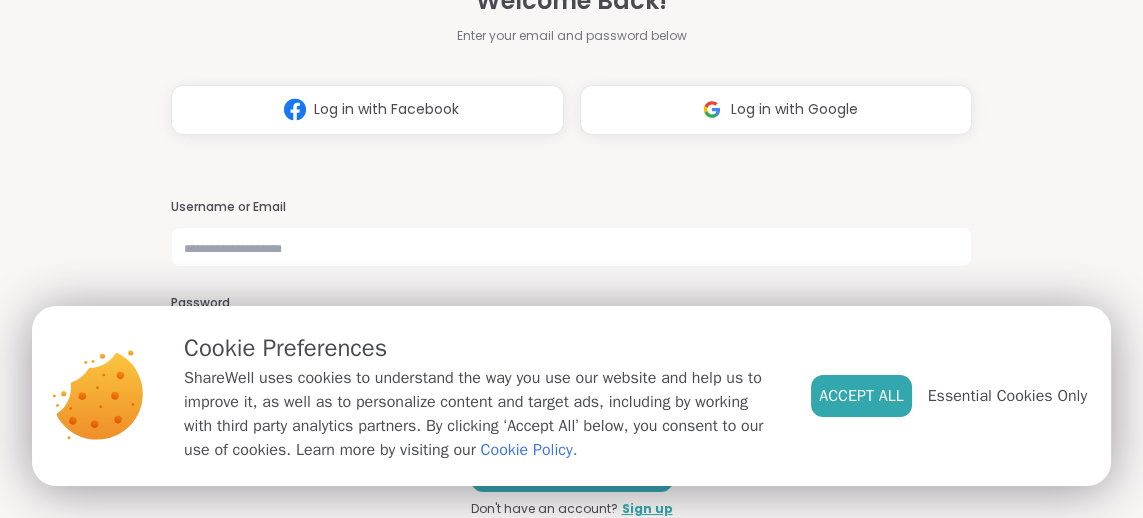 click on "Log in with Google" at bounding box center [776, 110] 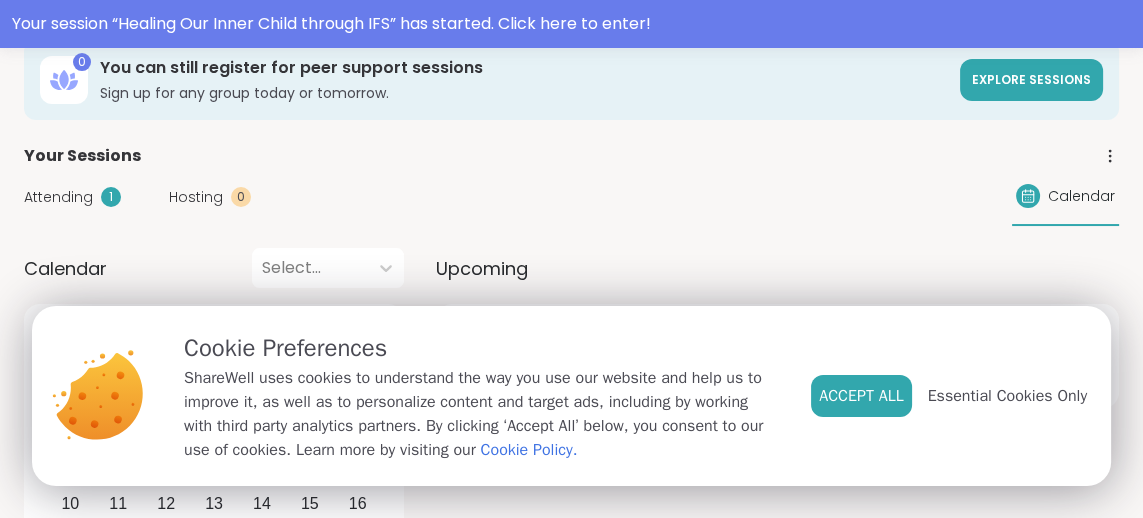 scroll, scrollTop: 114, scrollLeft: 0, axis: vertical 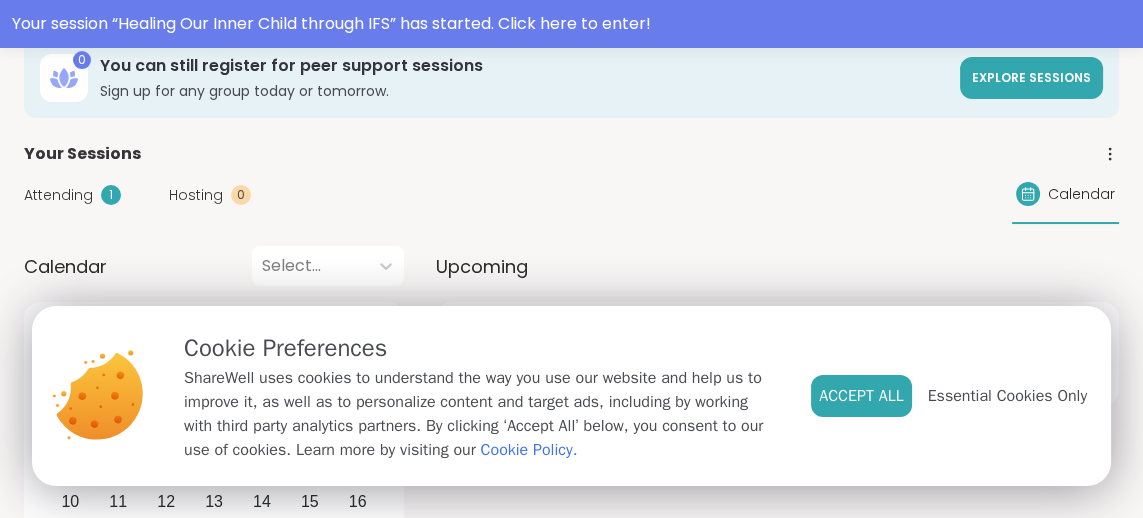 click on "Accept All" at bounding box center (861, 396) 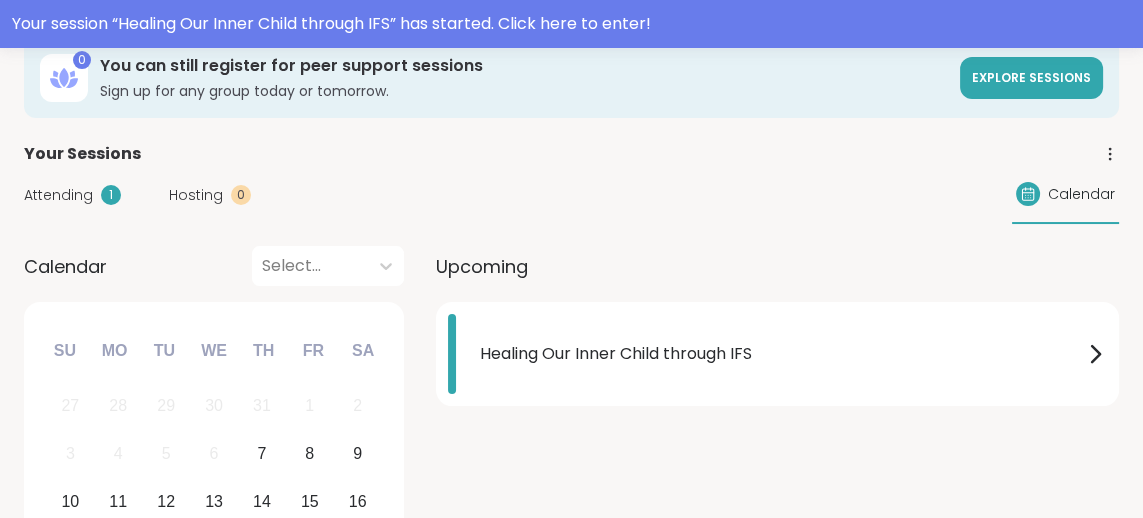 click on "Healing Our Inner Child through IFS" at bounding box center (781, 354) 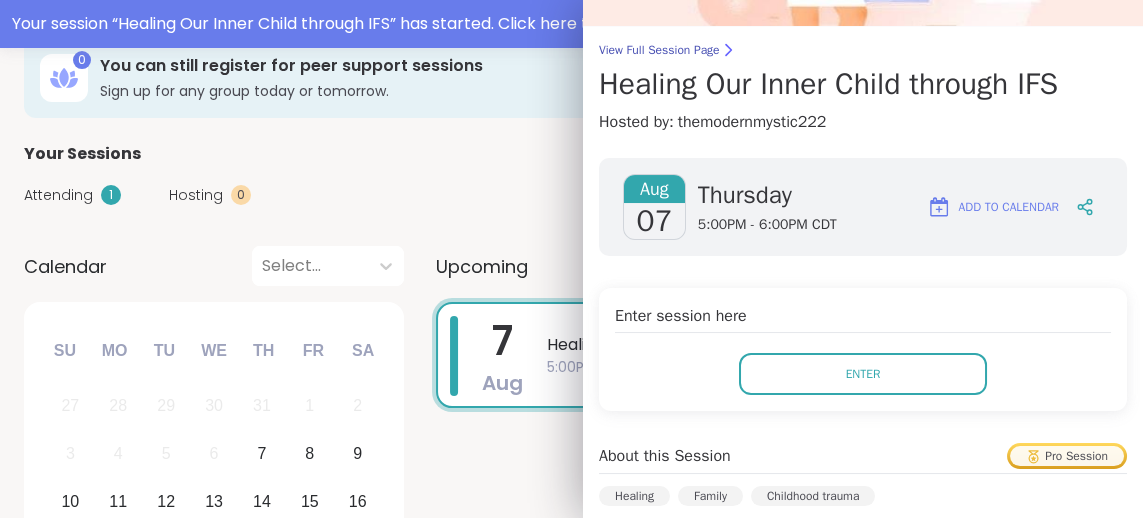 scroll, scrollTop: 139, scrollLeft: 0, axis: vertical 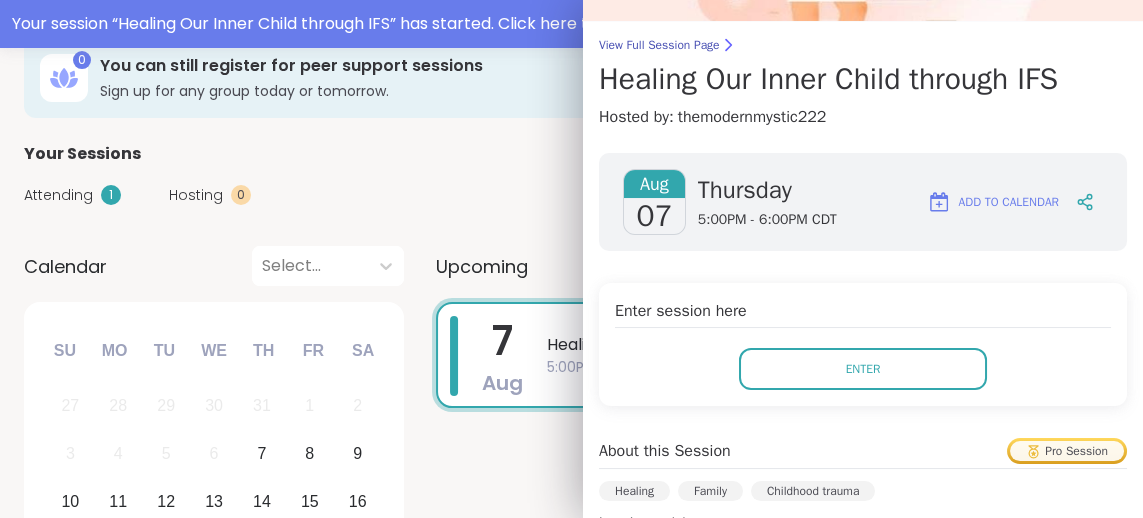 click on "Enter" at bounding box center [863, 369] 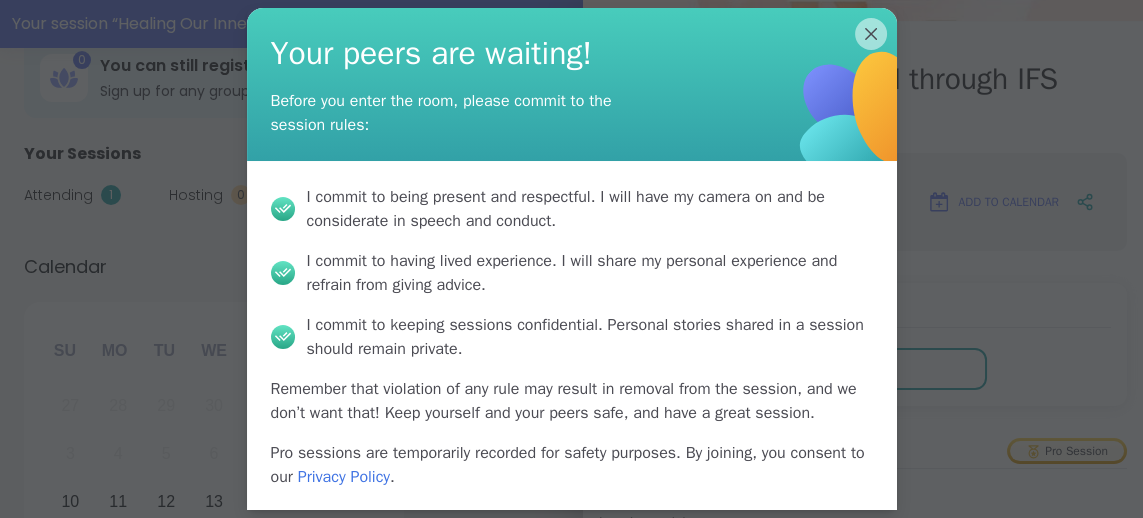 click on "I commit" at bounding box center [724, 536] 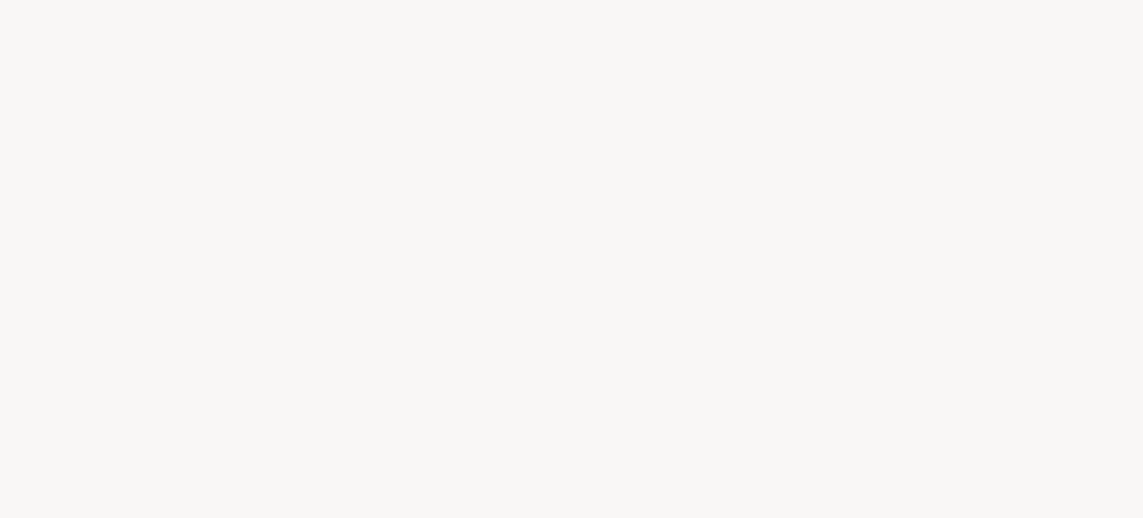 scroll, scrollTop: 0, scrollLeft: 0, axis: both 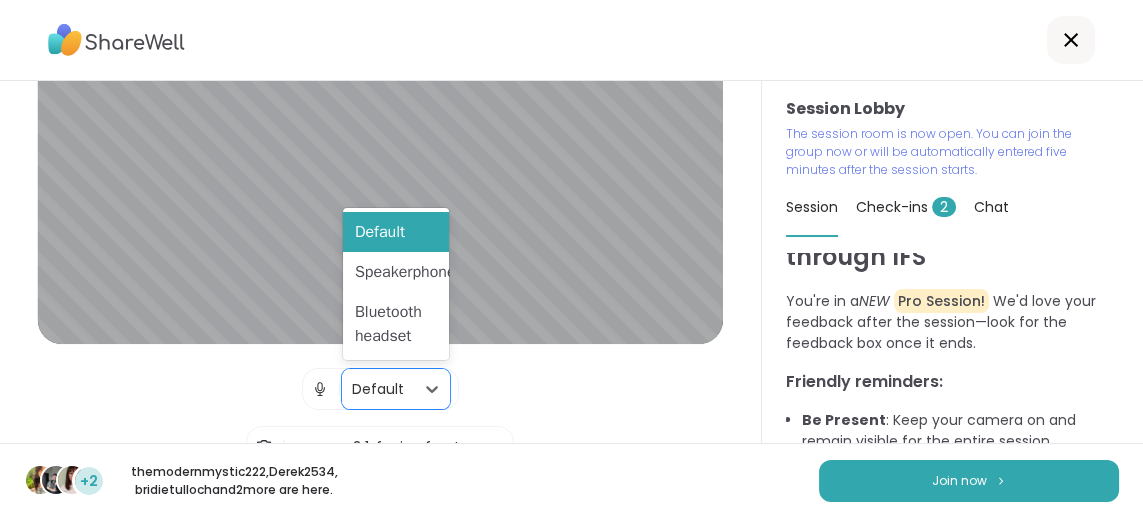 click on "Session Lobby | 3 results available. Use Up and Down to choose options, press Enter to select the currently focused option, press Escape to exit the menu, press Tab to select the option and exit the menu. Default | camera2 1, facing front Test speaker and microphone" at bounding box center [380, 242] 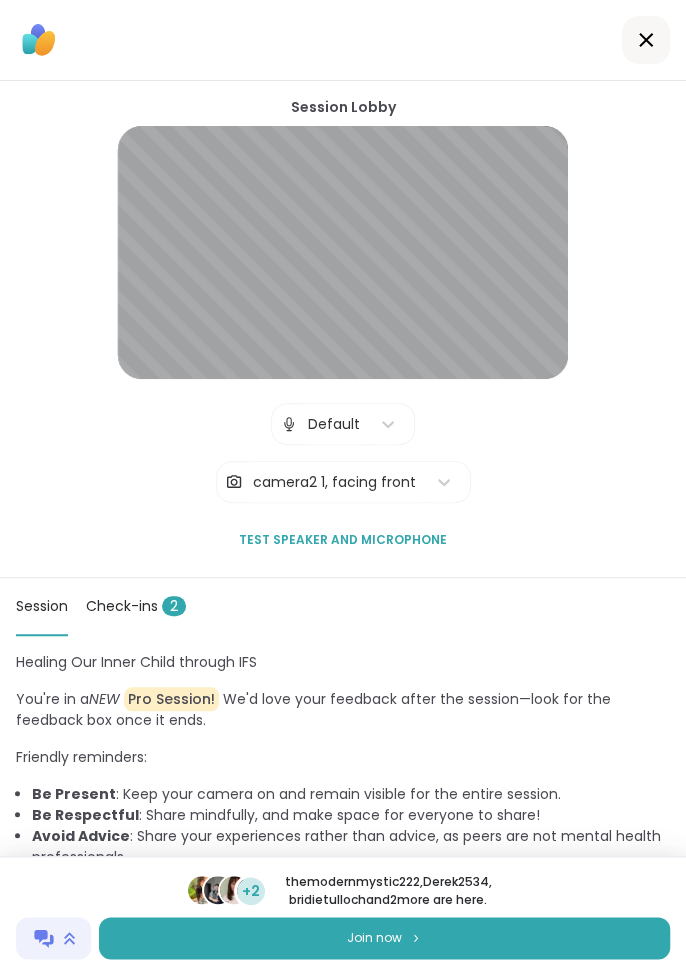 scroll, scrollTop: 0, scrollLeft: 0, axis: both 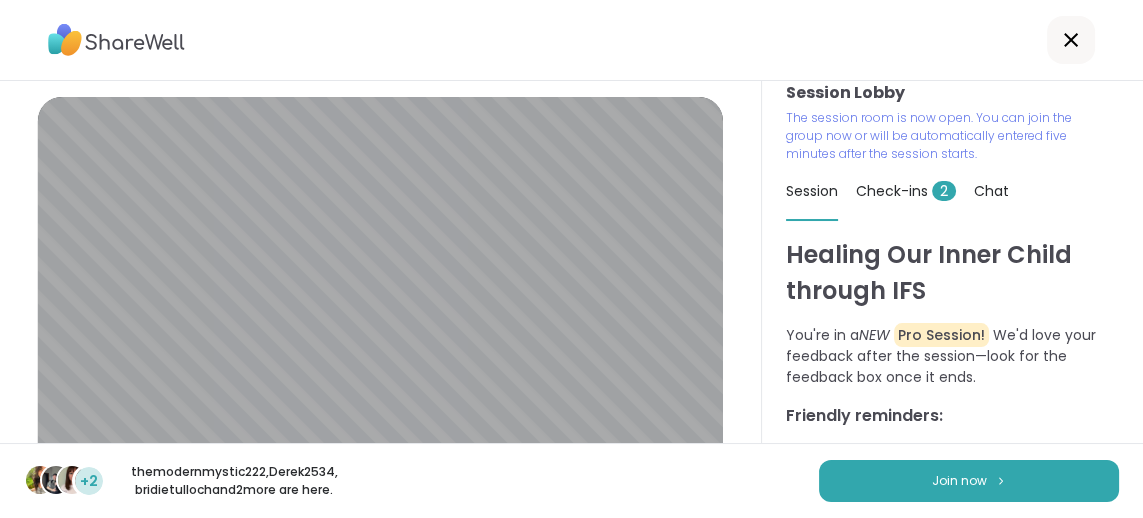 click on "Session Lobby The session room is now open. You can join the group now or will be automatically entered five minutes after the session starts. Session Check-ins 2 Chat Healing Our Inner Child through IFS You're in a  NEW   Pro Session!   We'd love your feedback after the session—look for the feedback box once it ends. Friendly reminders: Be Present : Keep your camera on and remain visible for the entire session. Be Respectful : Share mindfully, and make space for everyone to share! Avoid Advice : Share your experiences rather than advice, as peers are not mental health professionals." at bounding box center [952, 262] 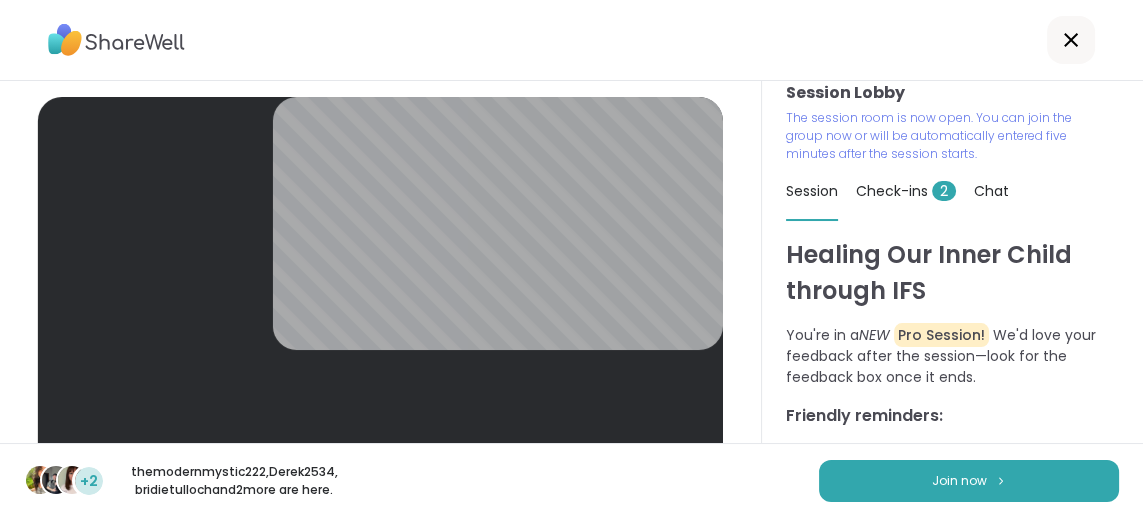scroll, scrollTop: 0, scrollLeft: 0, axis: both 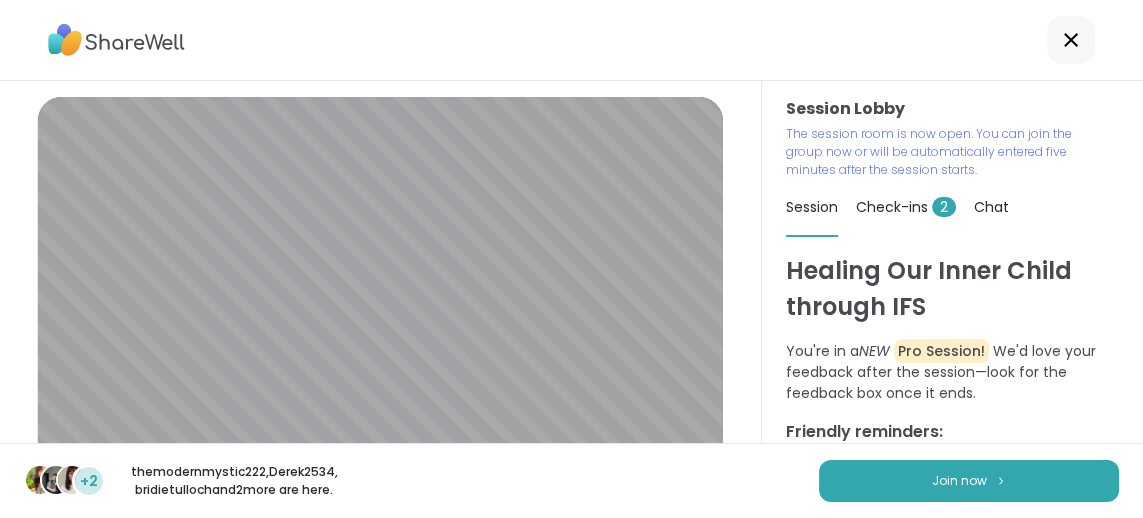 click on "Join now" at bounding box center (969, 481) 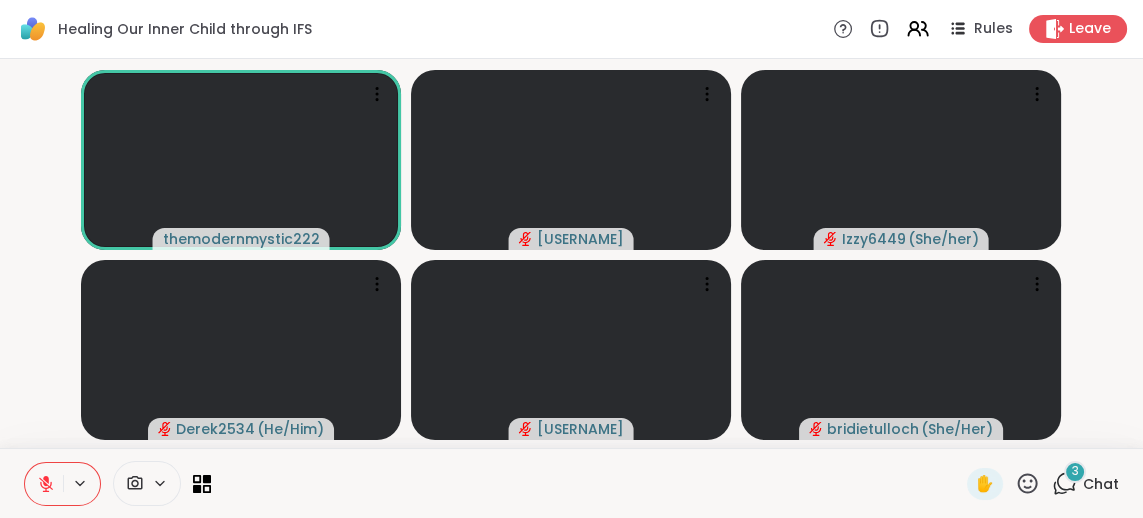 click 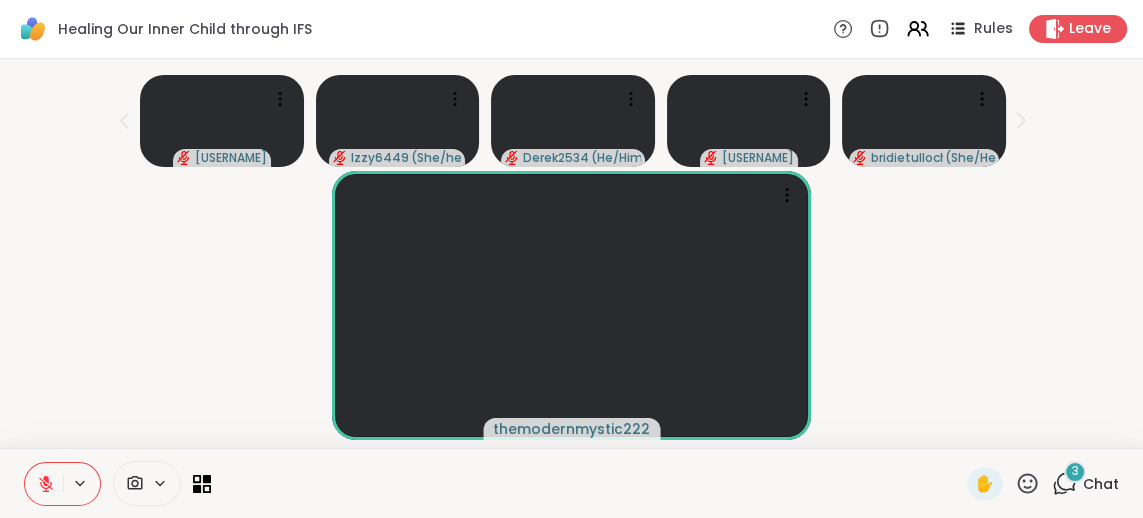 click on "themodernmystic222" at bounding box center (571, 305) 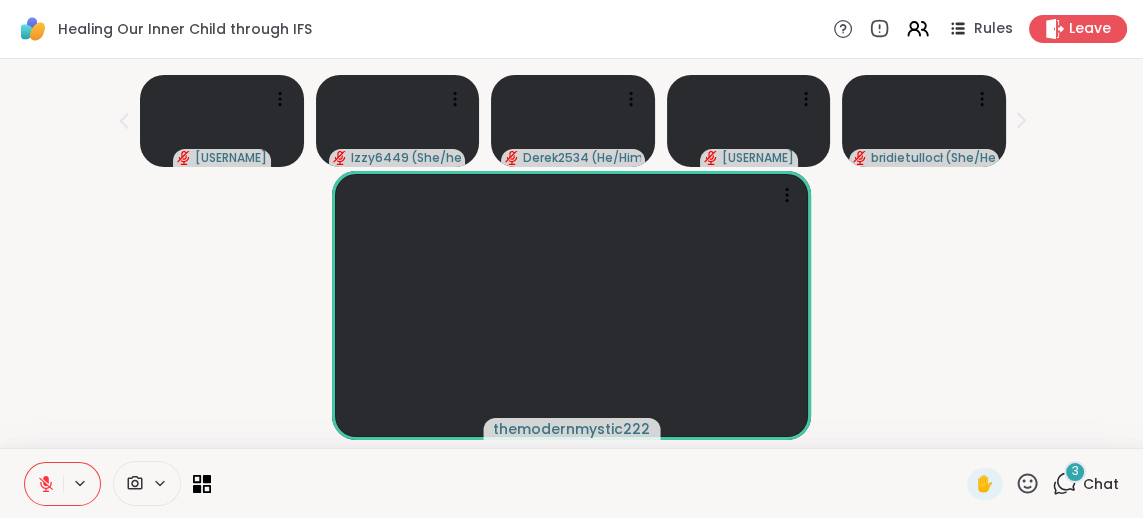 click on "3 Chat" at bounding box center [1085, 484] 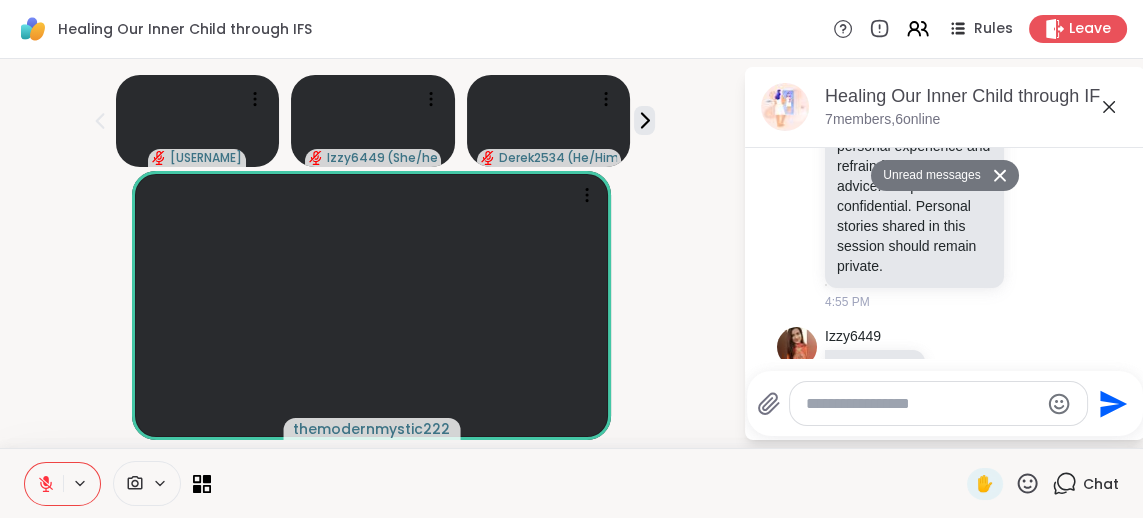 scroll, scrollTop: 551, scrollLeft: 0, axis: vertical 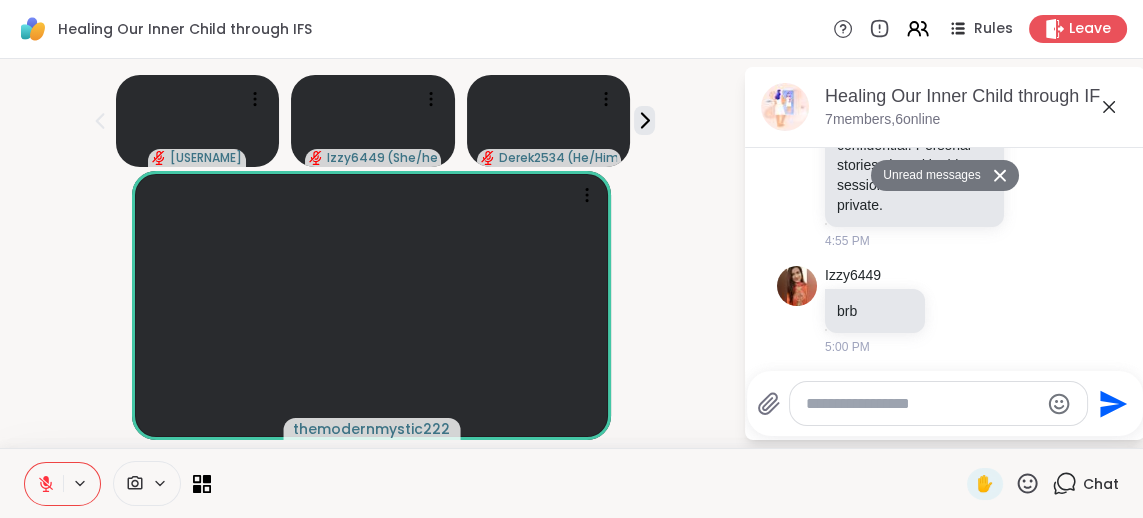 click on "themodernmystic222" at bounding box center [371, 305] 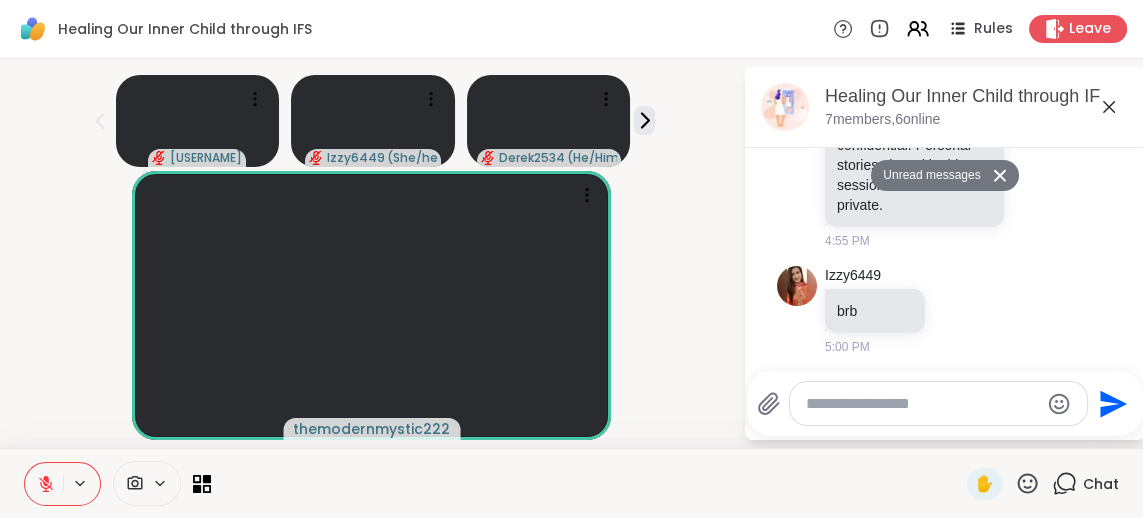 click 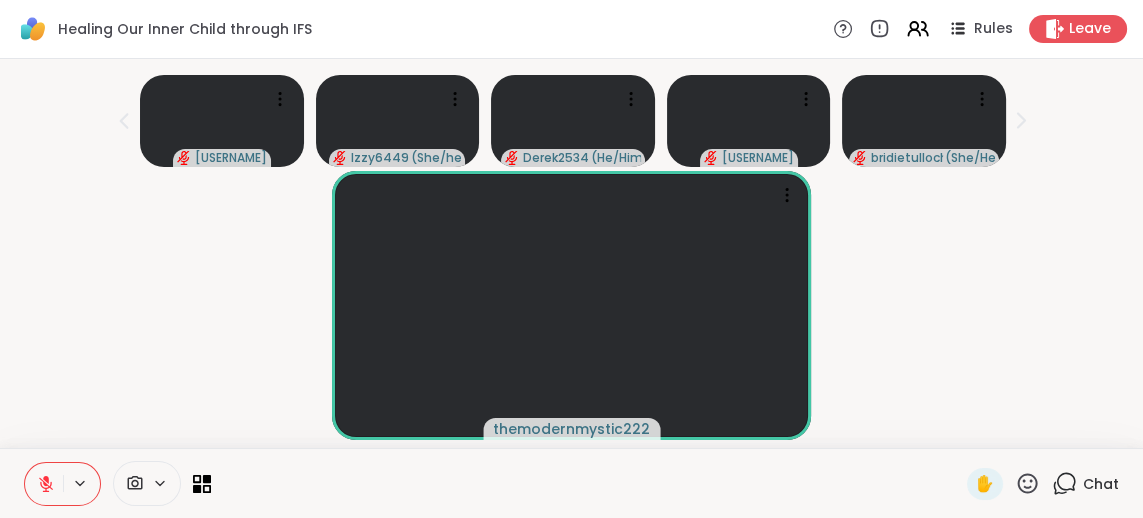 click on "themodernmystic222" at bounding box center [571, 305] 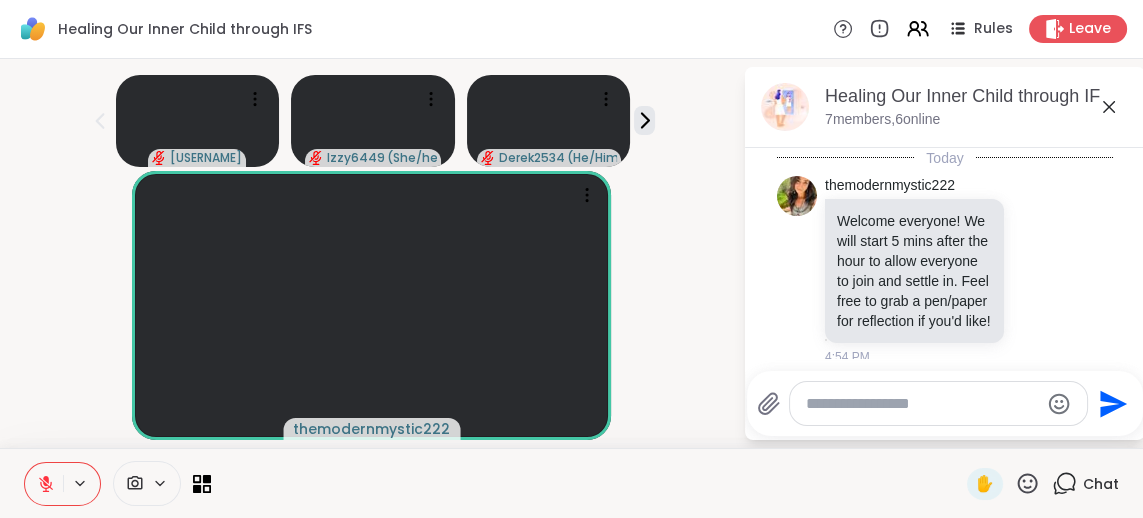 scroll, scrollTop: 504, scrollLeft: 0, axis: vertical 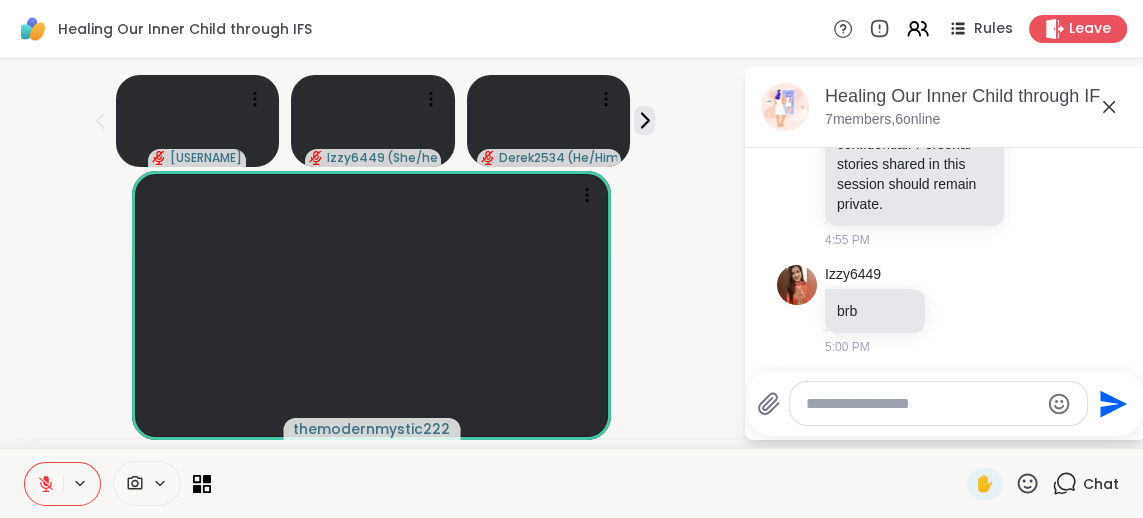 click at bounding box center [922, 404] 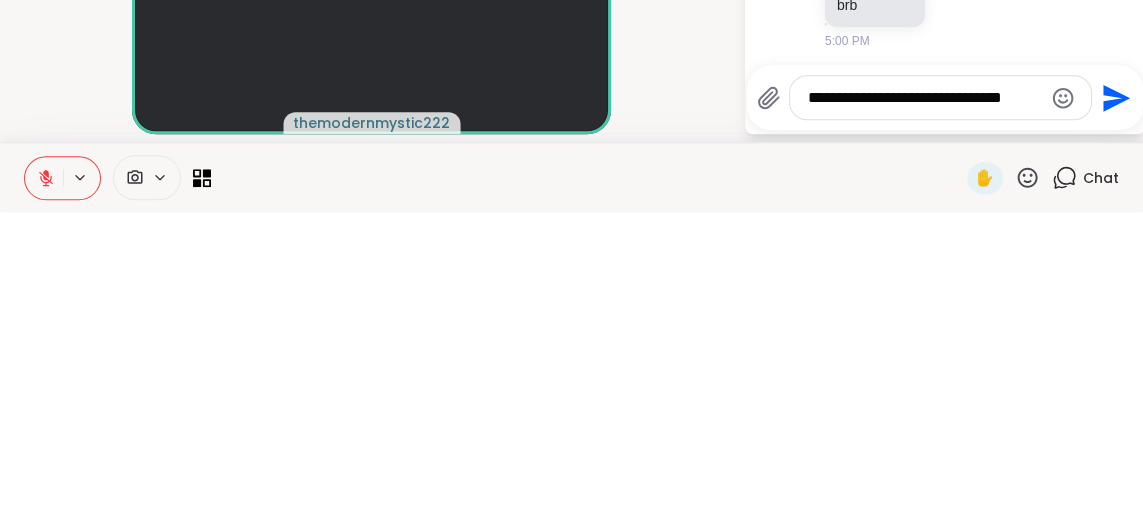 type on "**********" 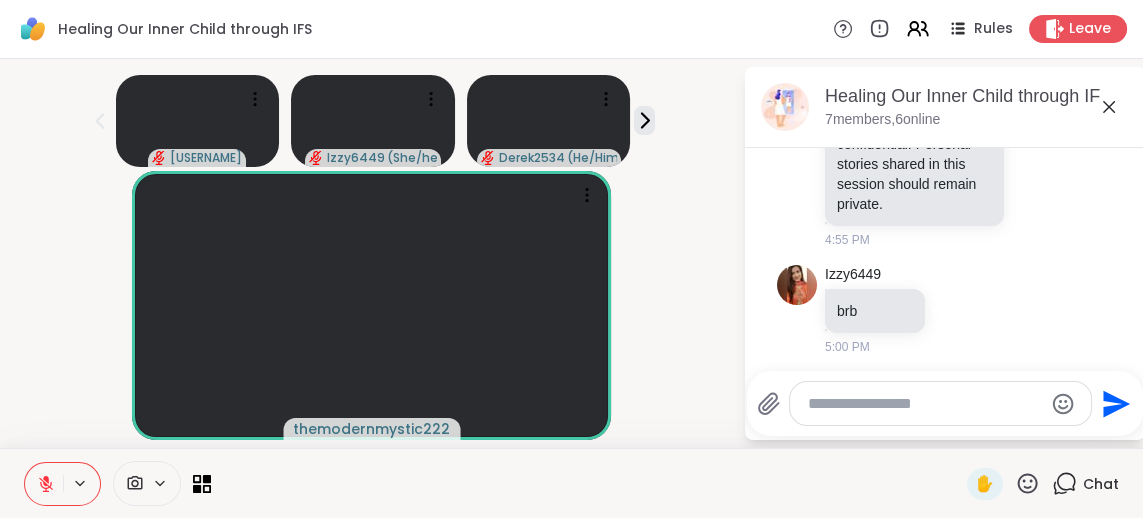 scroll, scrollTop: 629, scrollLeft: 0, axis: vertical 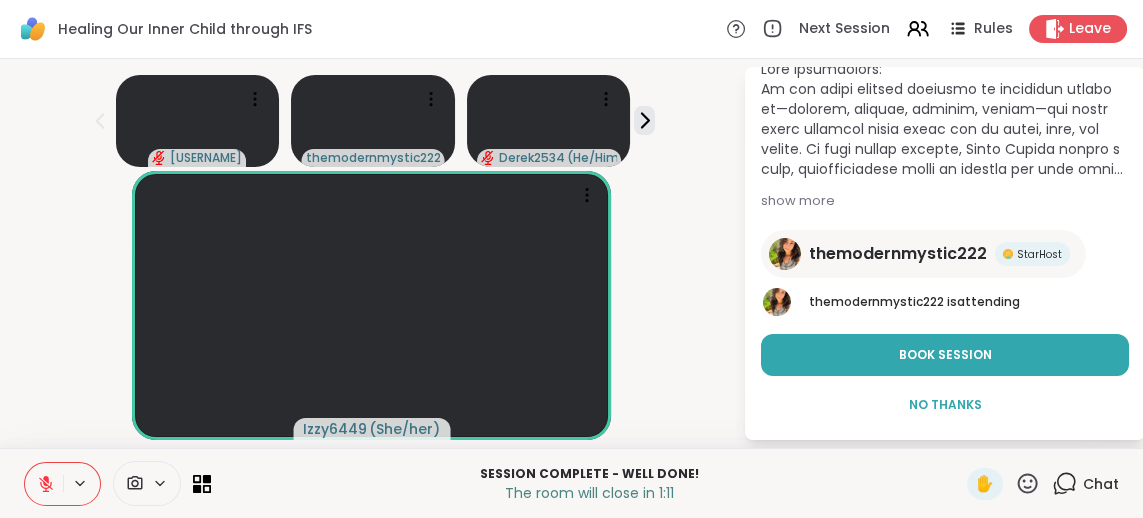click 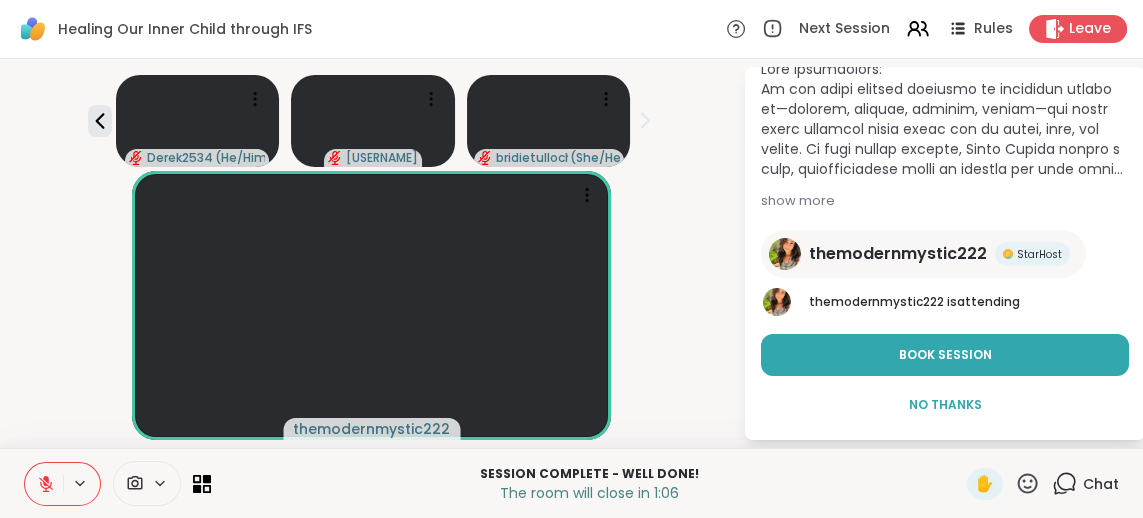click 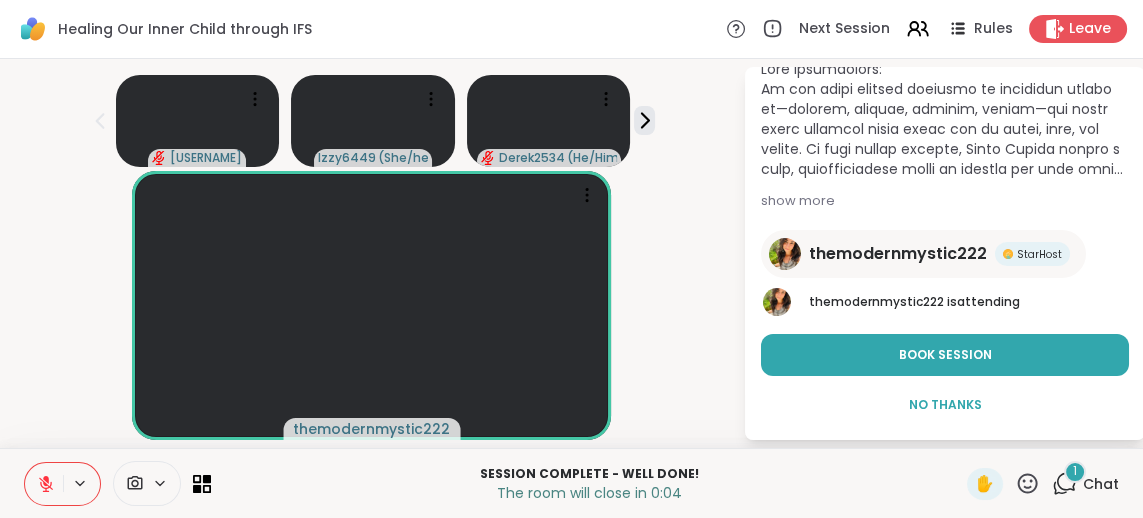 click on "No Thanks" at bounding box center [945, 405] 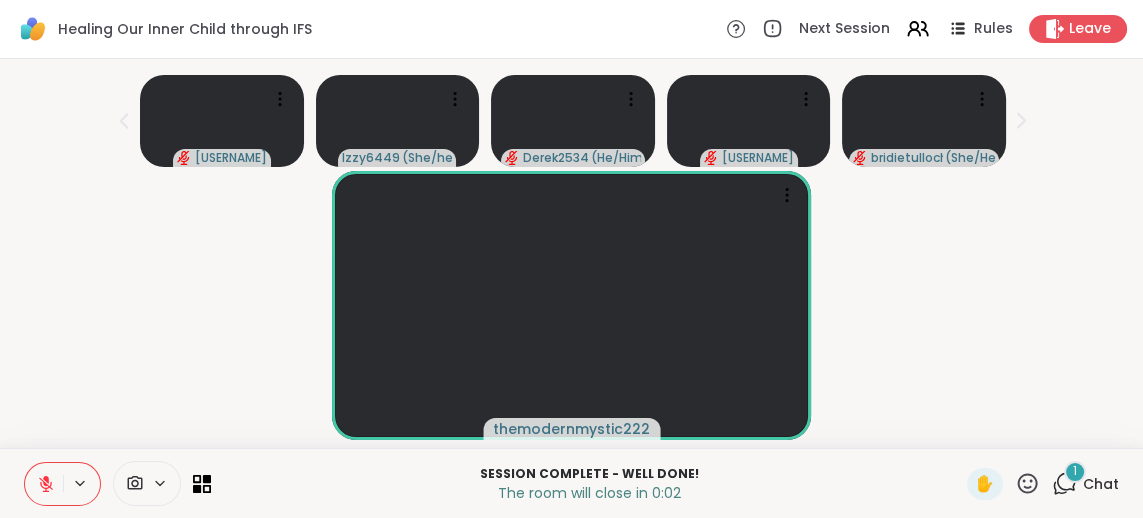 click 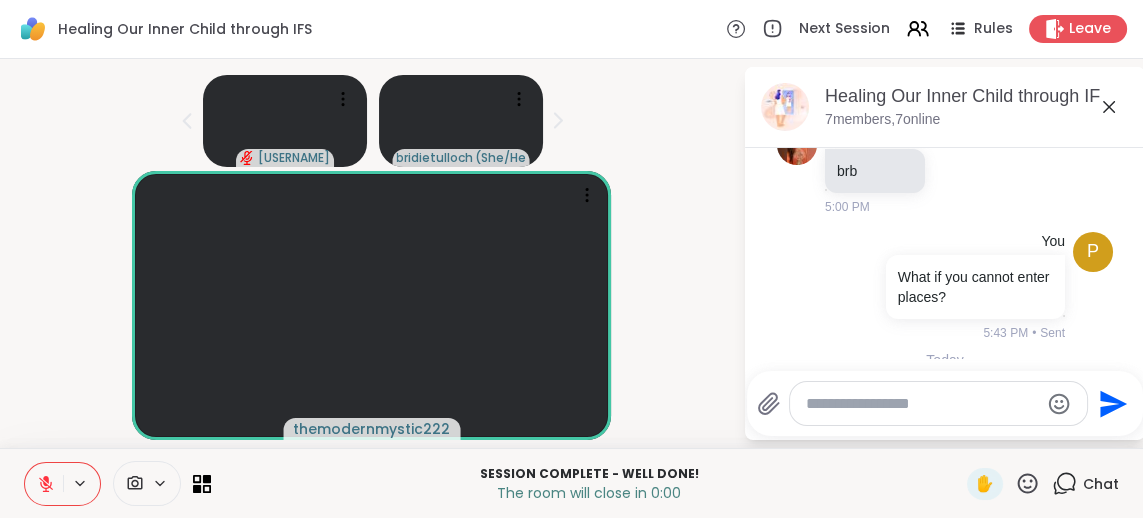 scroll, scrollTop: 726, scrollLeft: 0, axis: vertical 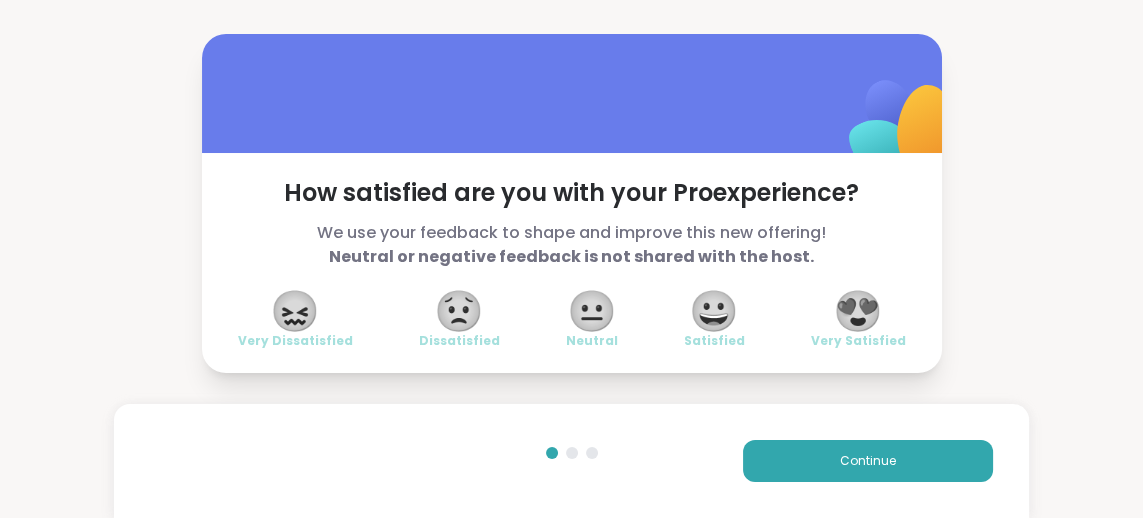 click on "😍" at bounding box center [858, 311] 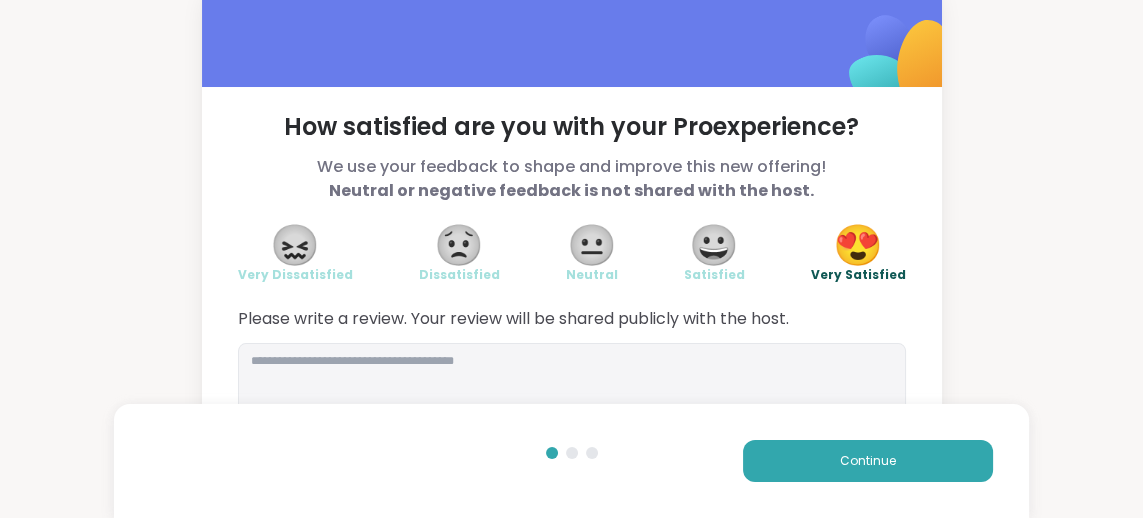 scroll, scrollTop: 89, scrollLeft: 0, axis: vertical 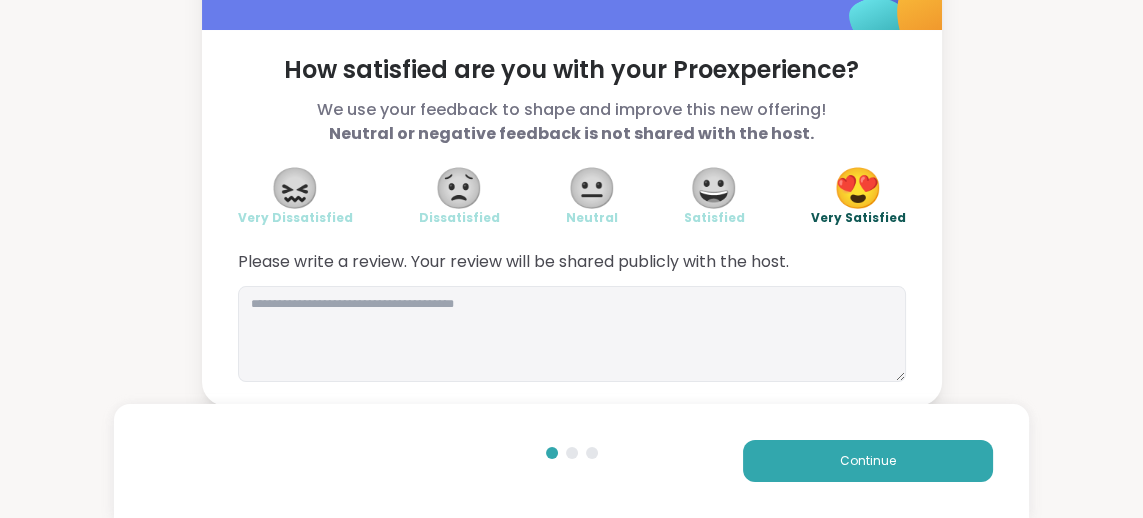 click on "Continue" at bounding box center [868, 461] 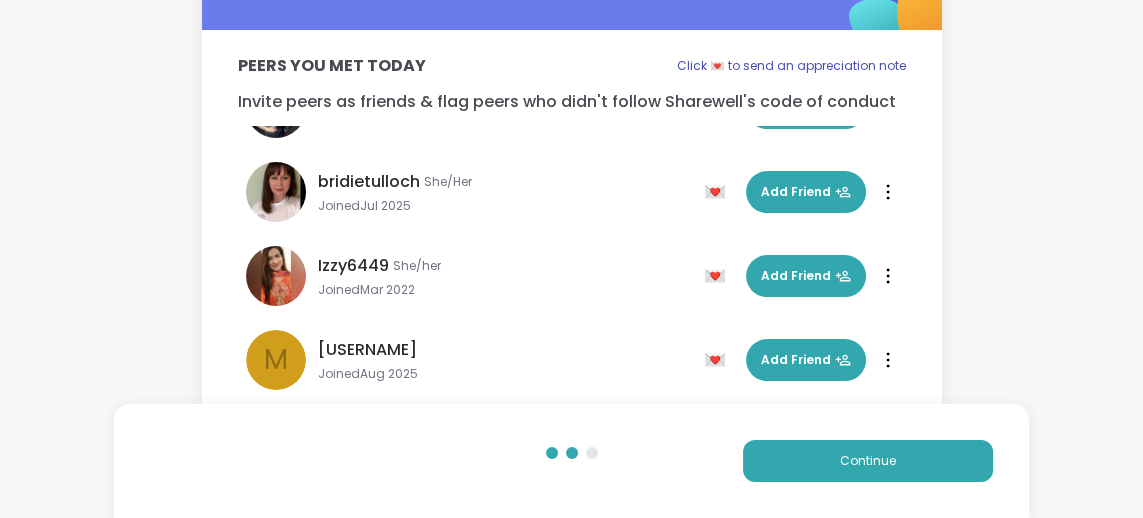 scroll, scrollTop: 0, scrollLeft: 0, axis: both 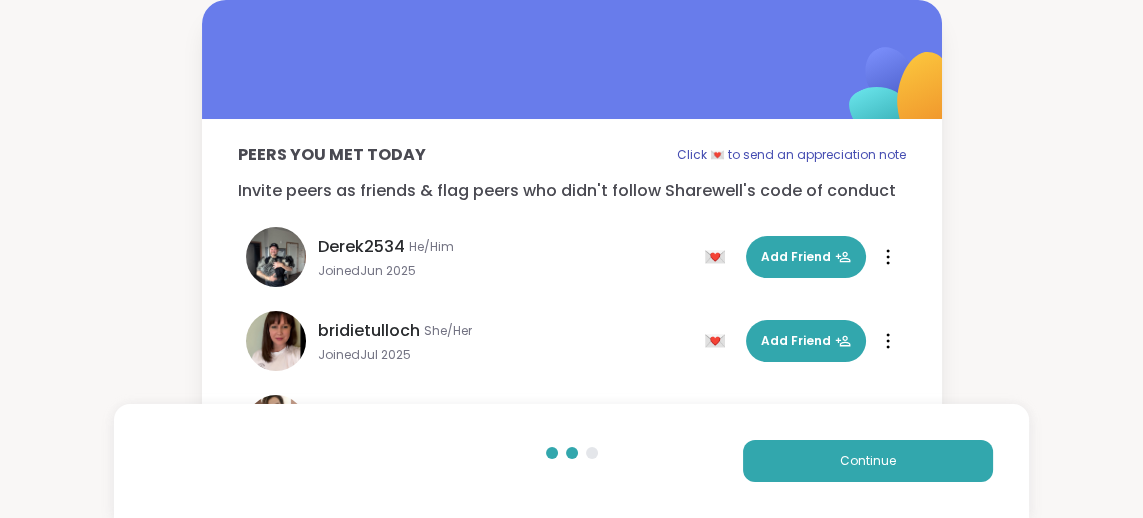 click on "Continue" at bounding box center [868, 461] 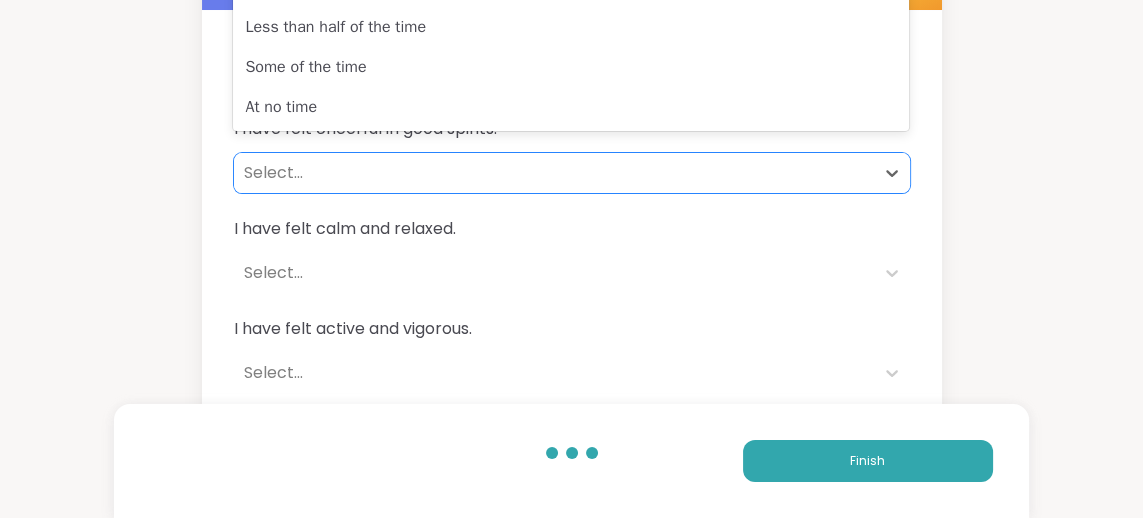 scroll, scrollTop: 128, scrollLeft: 0, axis: vertical 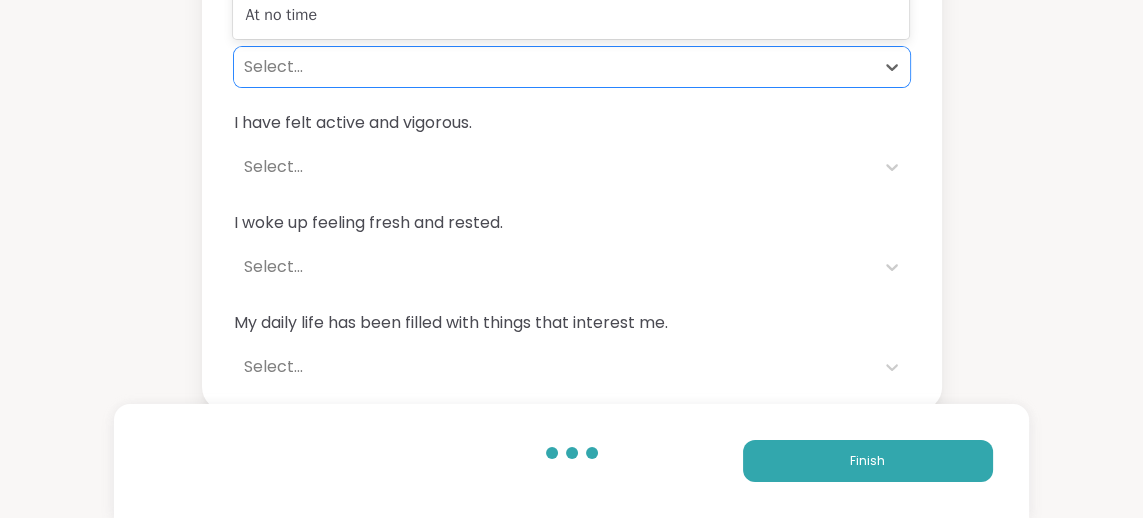 click on "Finish" at bounding box center [867, 461] 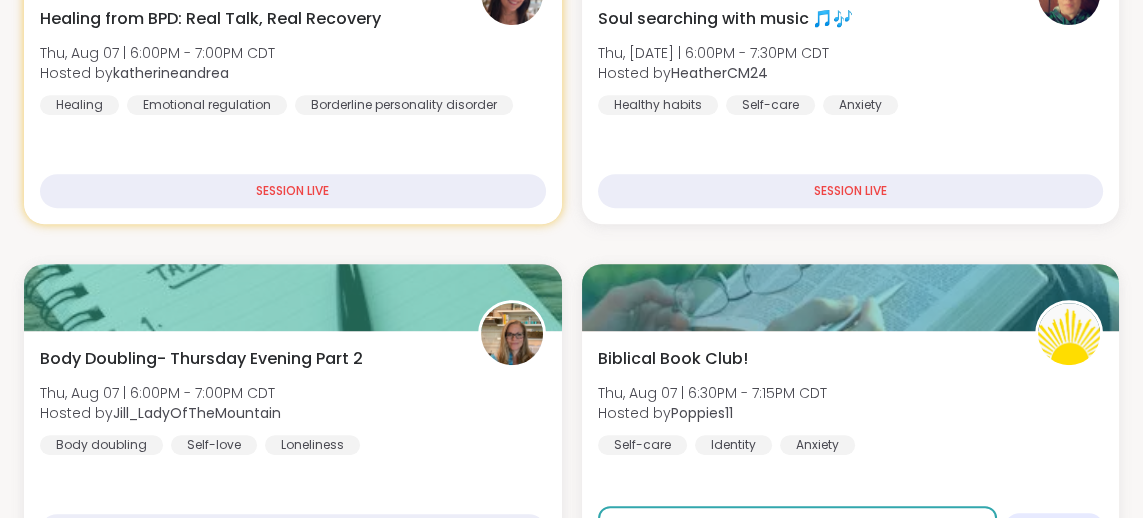 scroll, scrollTop: 911, scrollLeft: 0, axis: vertical 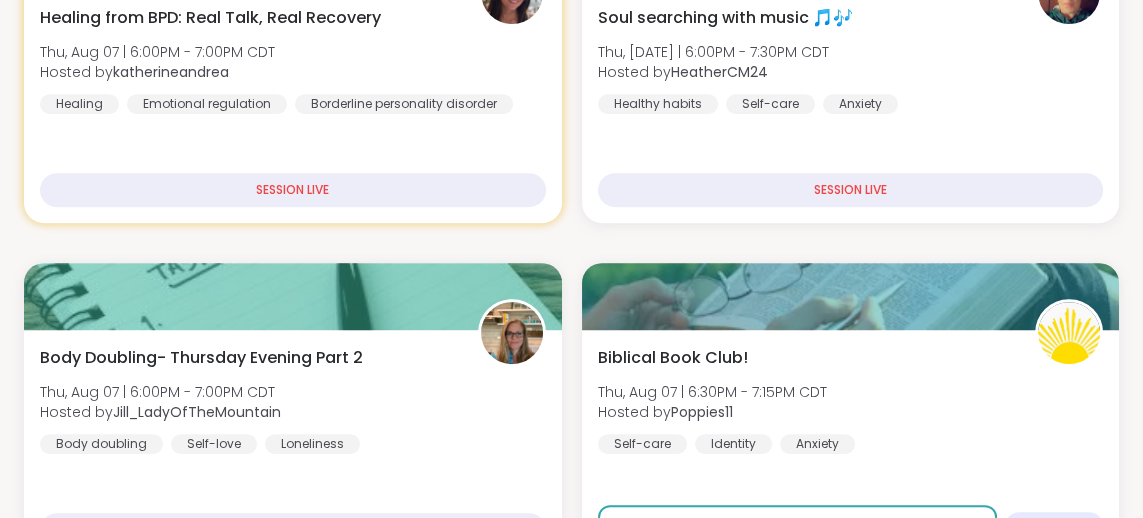 click on "Biblical Book Club! Thu, [DATE] | 6:30PM - 7:15PM CDT Hosted by [USERNAME] Self-care Identity Anxiety" at bounding box center [851, 400] 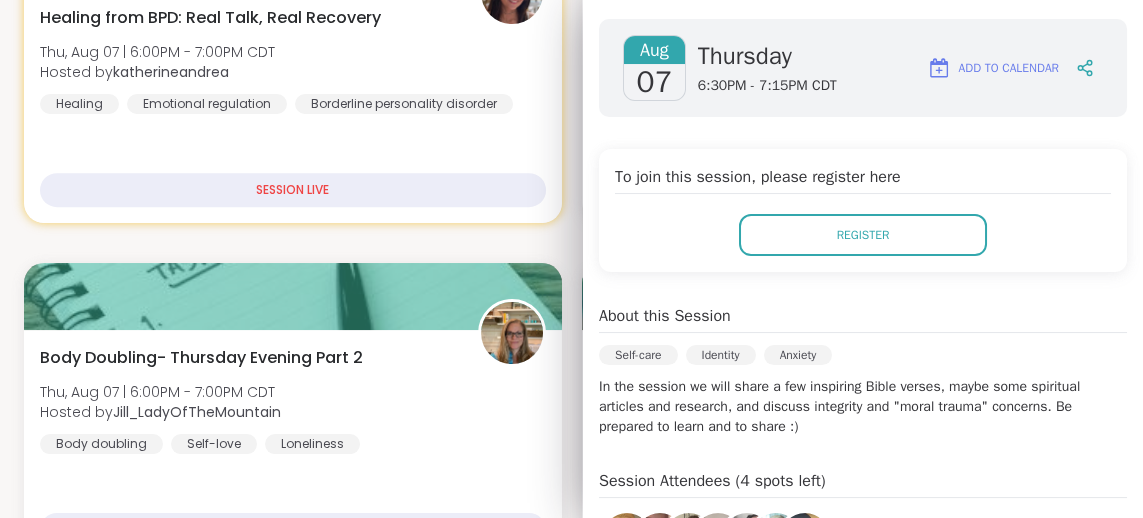 scroll, scrollTop: 0, scrollLeft: 0, axis: both 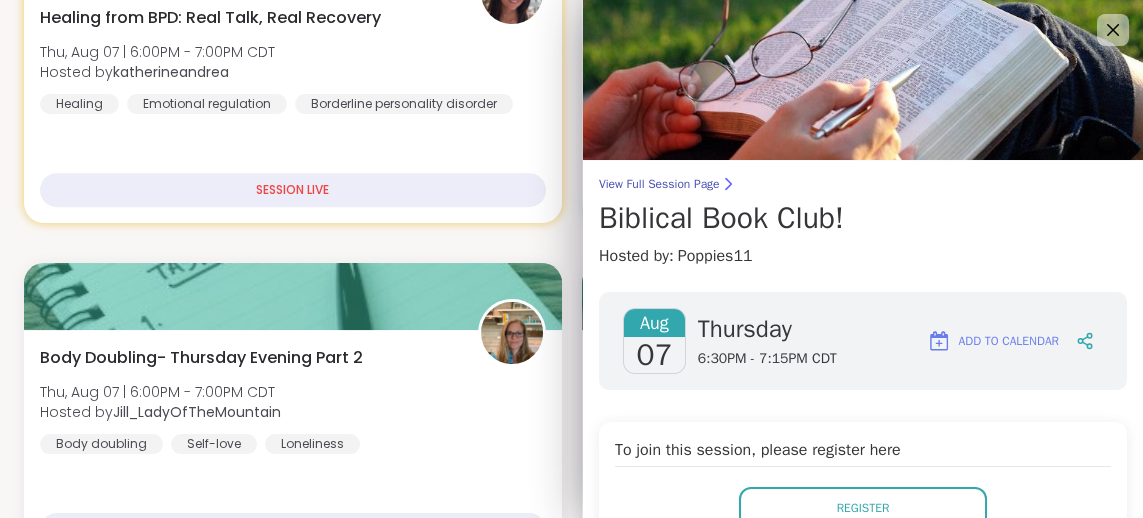 click on "View Full Session Page" at bounding box center [863, 184] 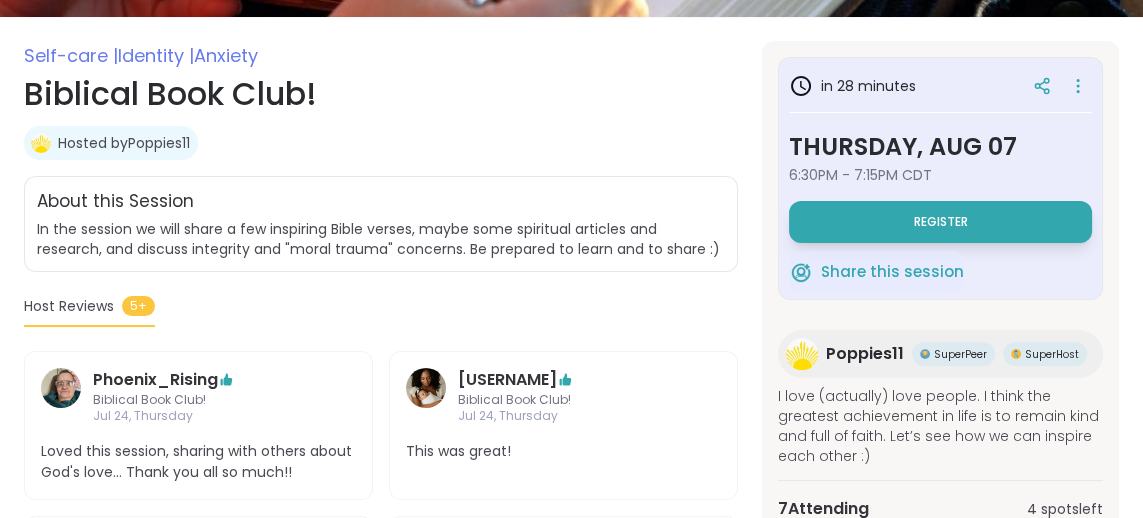 scroll, scrollTop: 332, scrollLeft: 0, axis: vertical 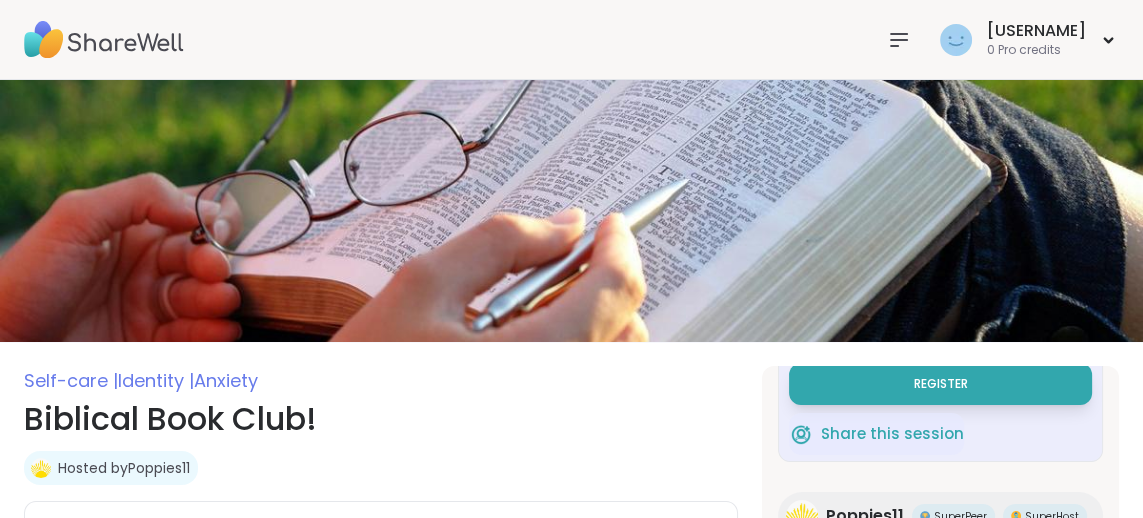 click on "[USERNAME] 0 Pro credits" at bounding box center [1027, 39] 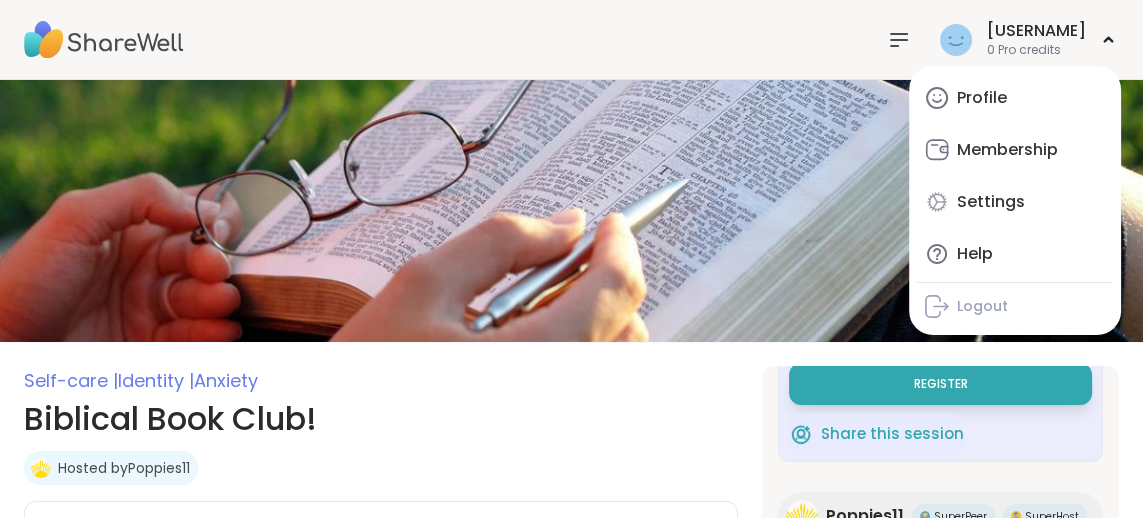 click on "Profile" at bounding box center [982, 98] 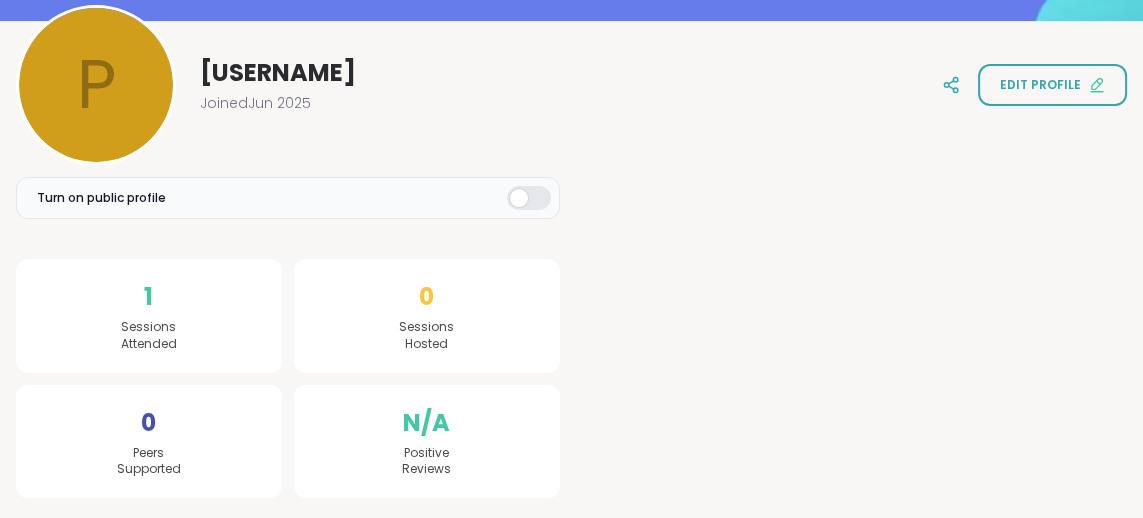 scroll, scrollTop: 338, scrollLeft: 0, axis: vertical 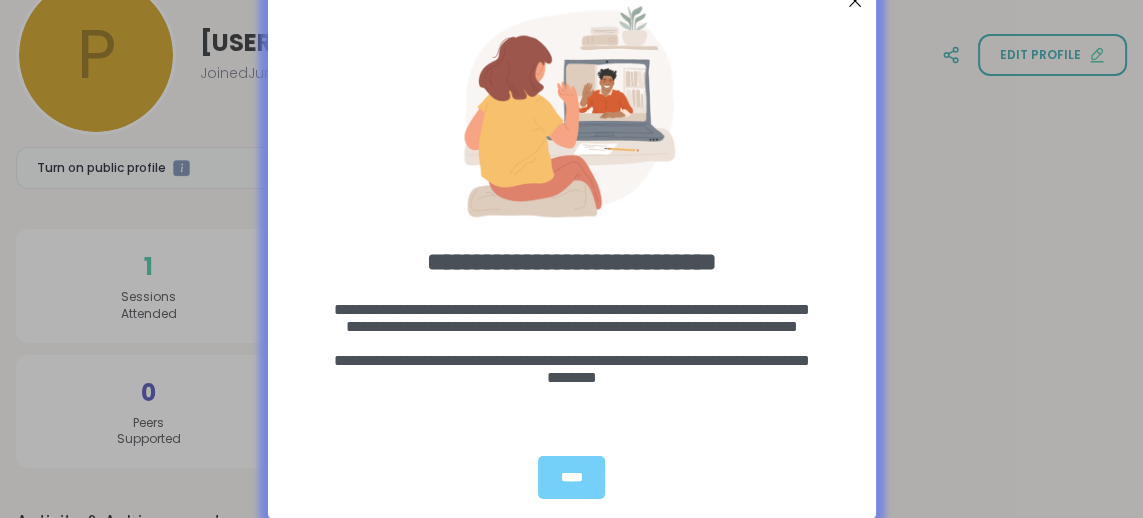 click on "****" at bounding box center [571, 477] 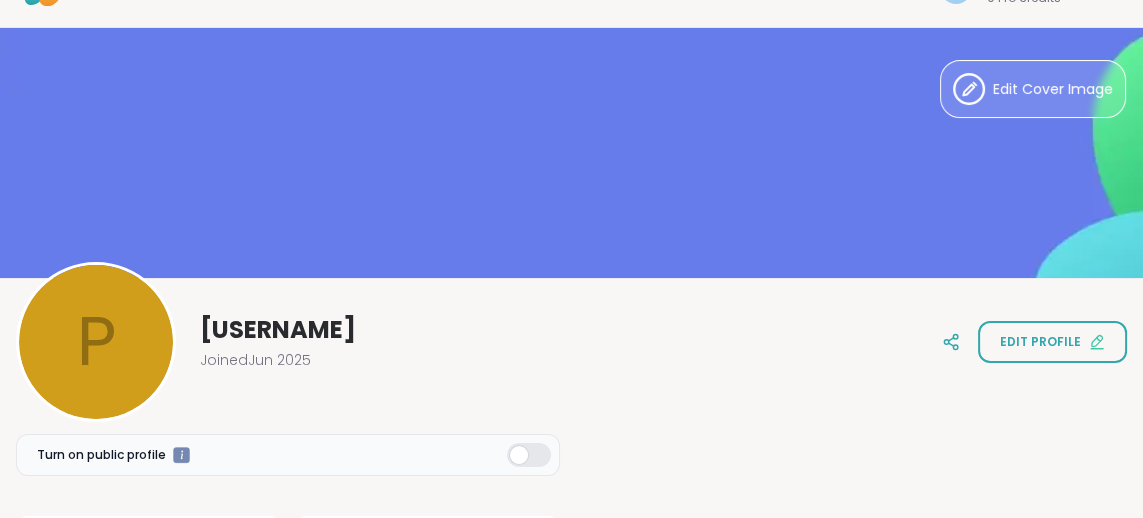 scroll, scrollTop: 0, scrollLeft: 0, axis: both 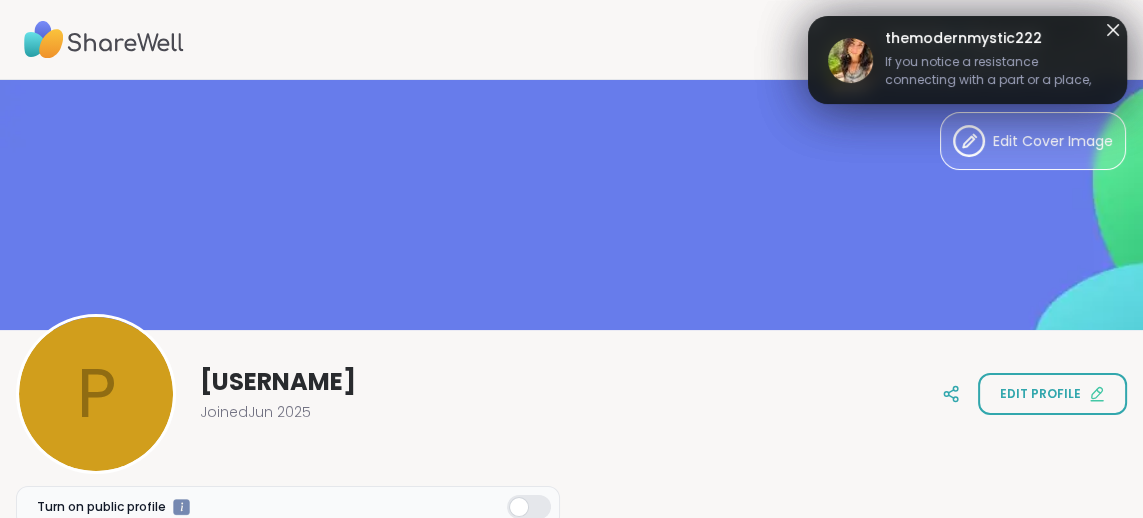 click on "If you notice a resistance connecting with a part or a place, for example not being able to enter the house, you can get curious and see if there is a protector part there. So you can ask - is there someone here who does not want me to enter? And then see if a part wants to appear. Get curious. You can ask them what would they be afraid would happen if you enter? You can ask them why they are doing this job protecting you from this door or entryway or place." at bounding box center [996, 73] 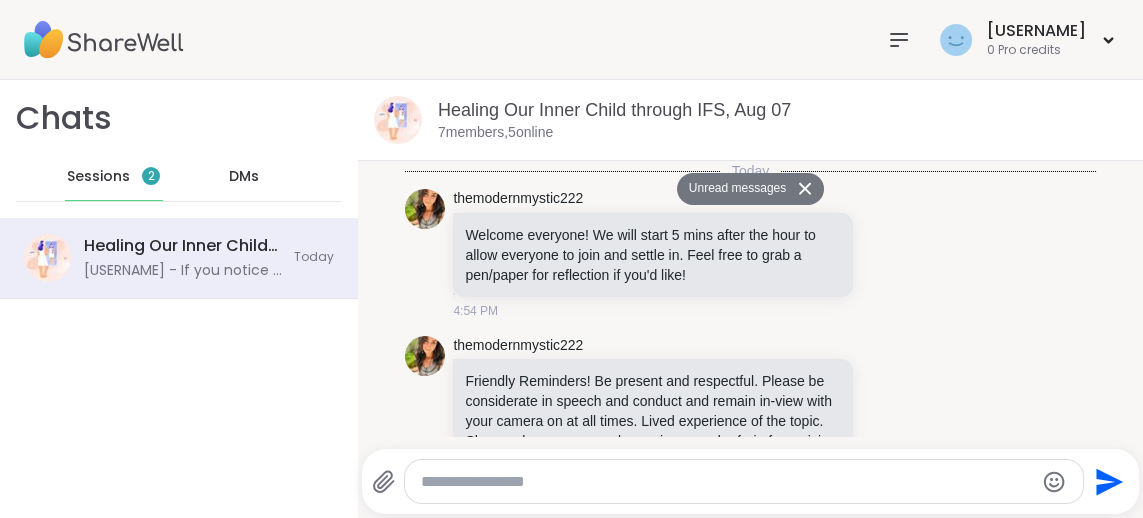 scroll, scrollTop: 920, scrollLeft: 0, axis: vertical 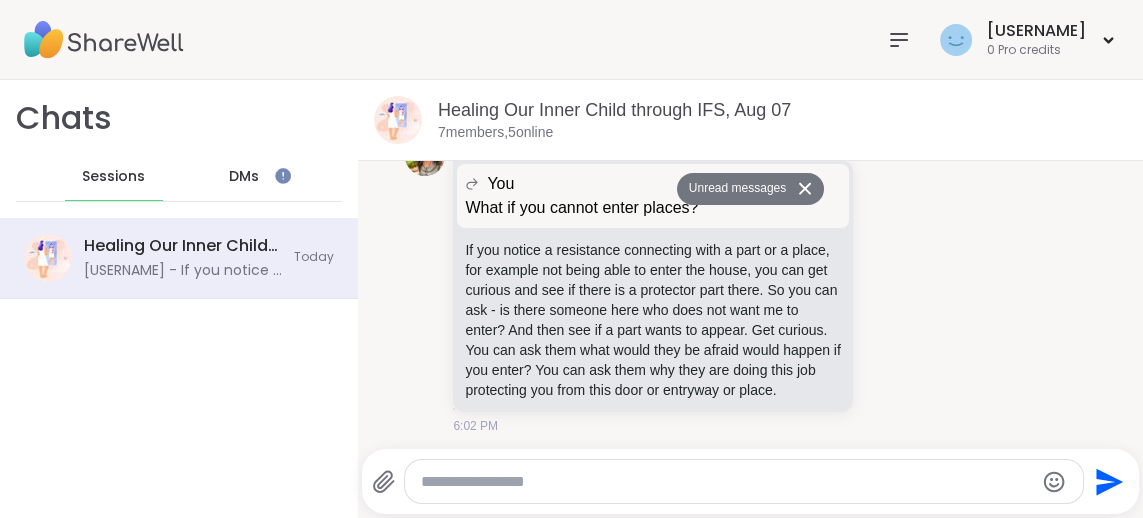 click on "[USERNAME] You What if you cannot enter places? What if you cannot enter places? If you notice a resistance connecting with a part or a place, for example not being able to enter the house, you can get curious and see if there is a protector part there. So you can ask - is there someone here who does not want me to enter? And then see if a part wants to appear. Get curious. You can ask them what would they be afraid would happen if you enter? You can ask them why they are doing this job protecting you from this door or entryway or place. 6:02 PM" at bounding box center (686, 285) 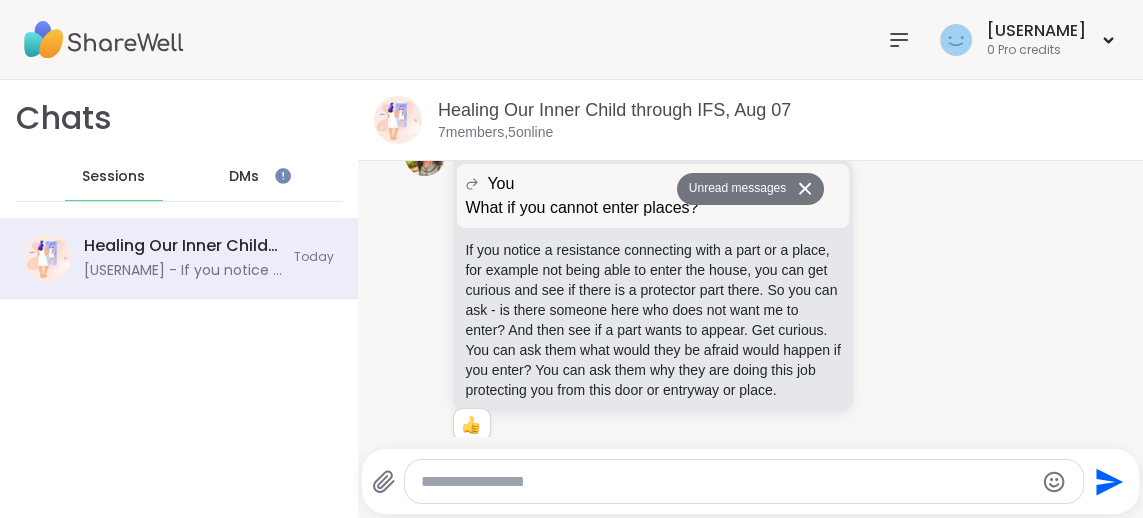 scroll, scrollTop: 948, scrollLeft: 0, axis: vertical 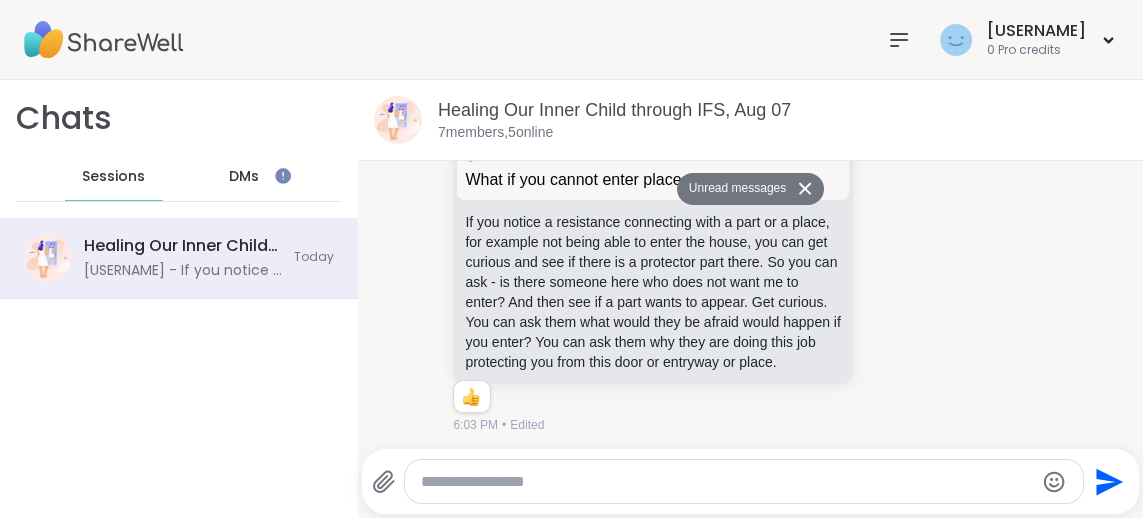click at bounding box center [727, 482] 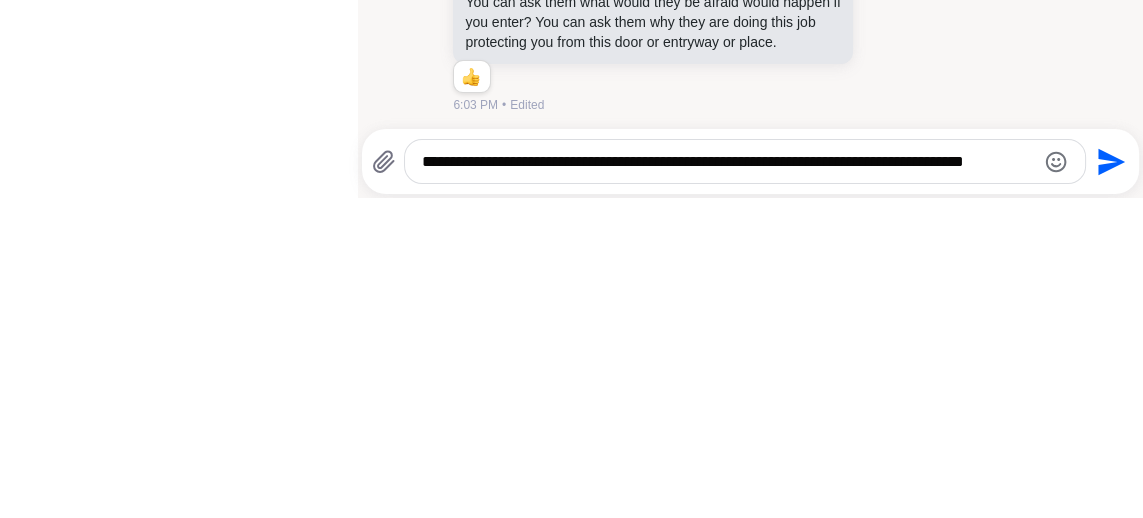 scroll, scrollTop: 0, scrollLeft: 0, axis: both 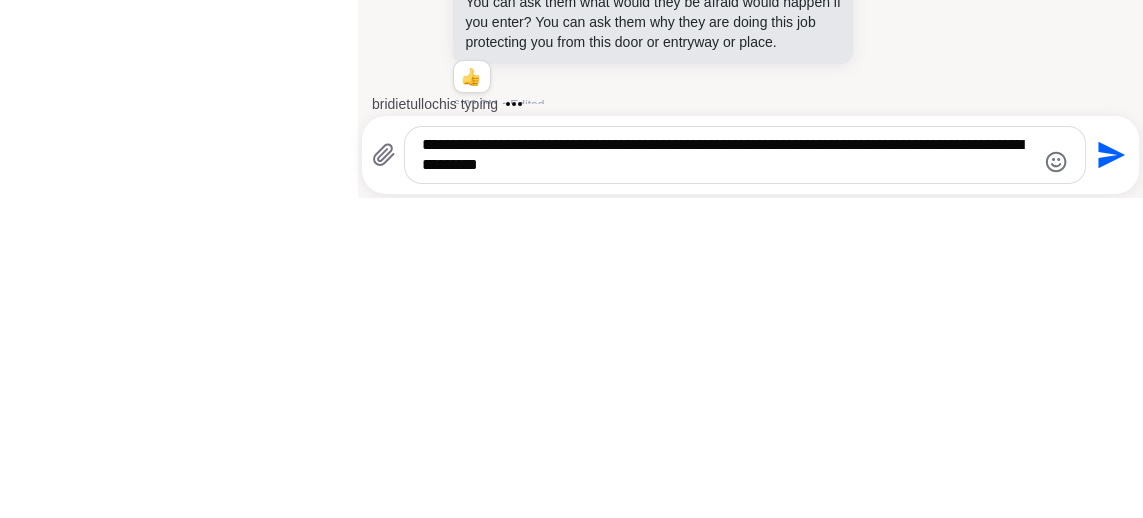 type on "**********" 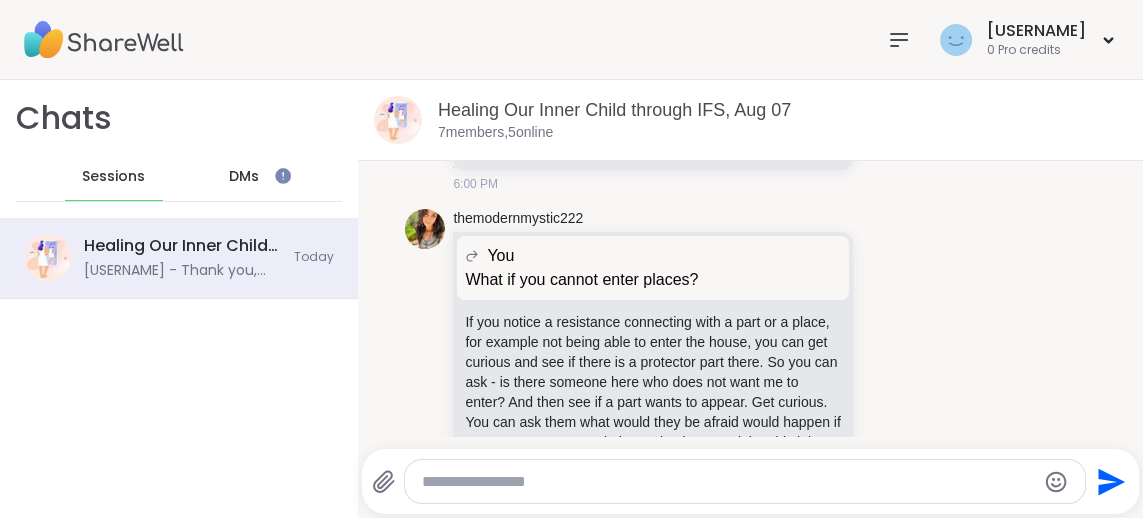 scroll, scrollTop: 798, scrollLeft: 0, axis: vertical 